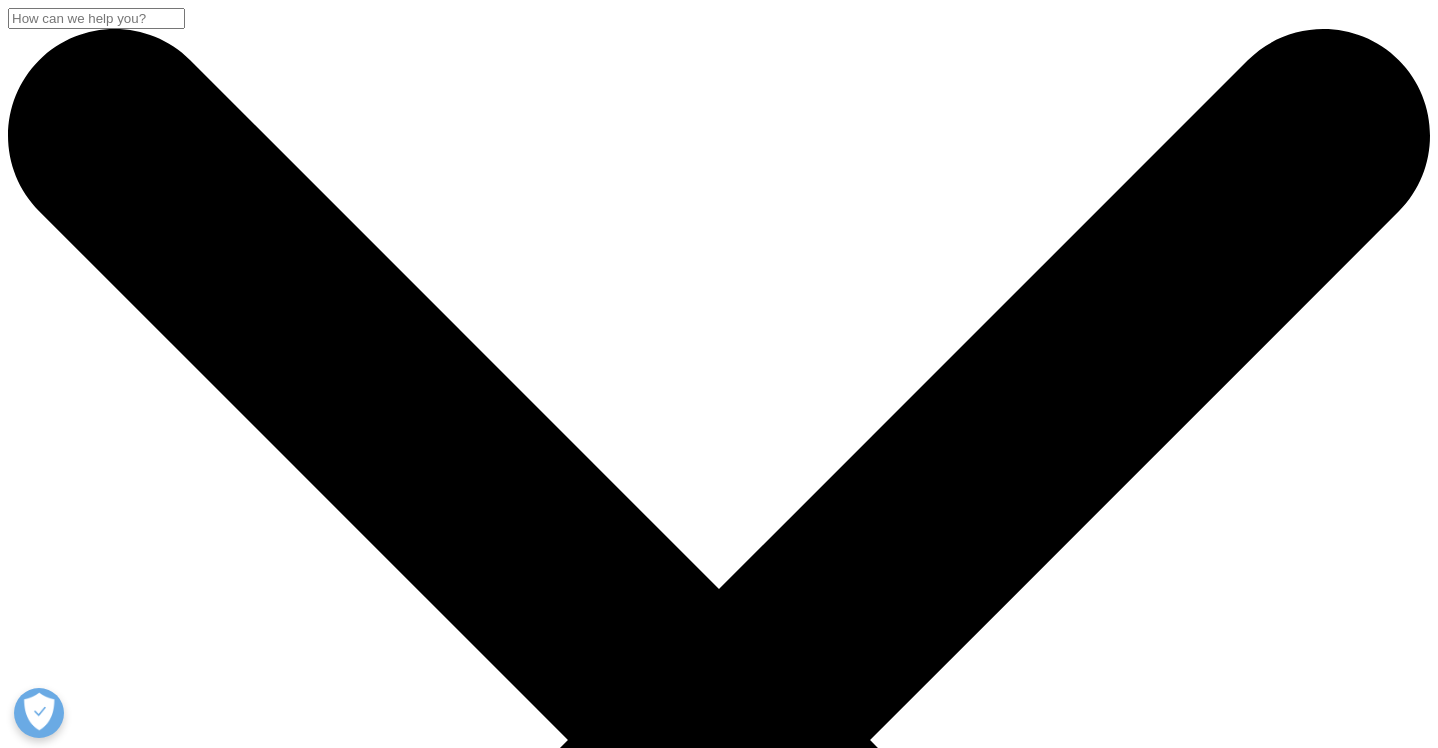 scroll, scrollTop: 674, scrollLeft: 0, axis: vertical 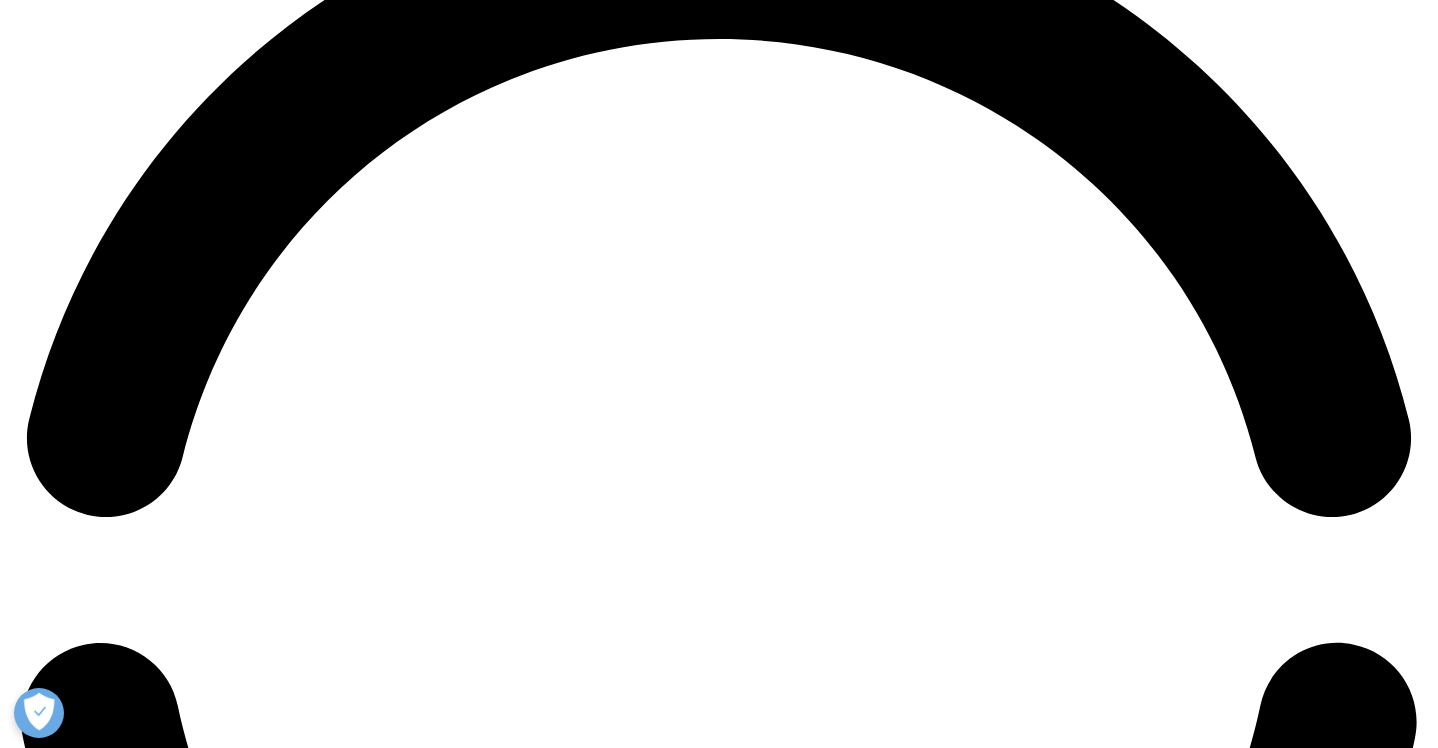 click on "Go explore" at bounding box center [44, 23922] 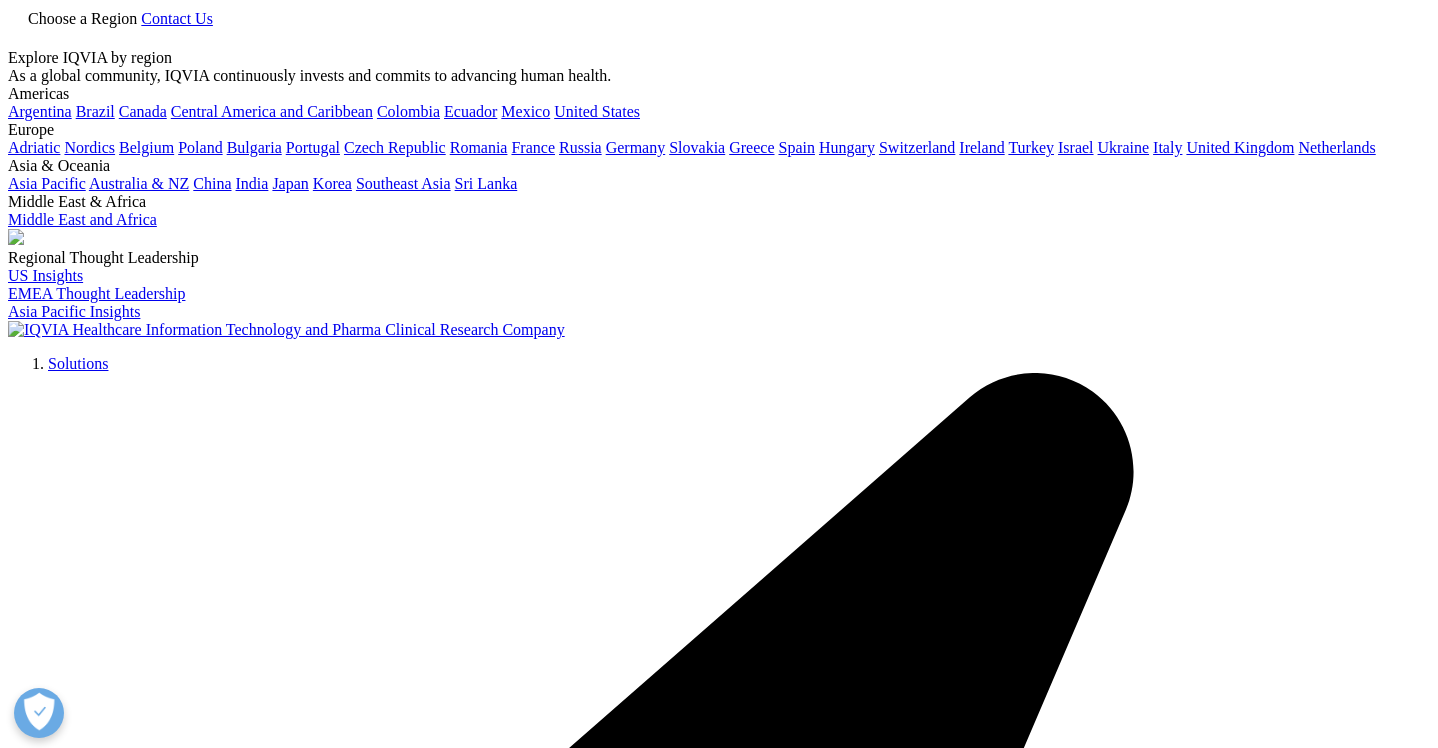 scroll, scrollTop: 0, scrollLeft: 0, axis: both 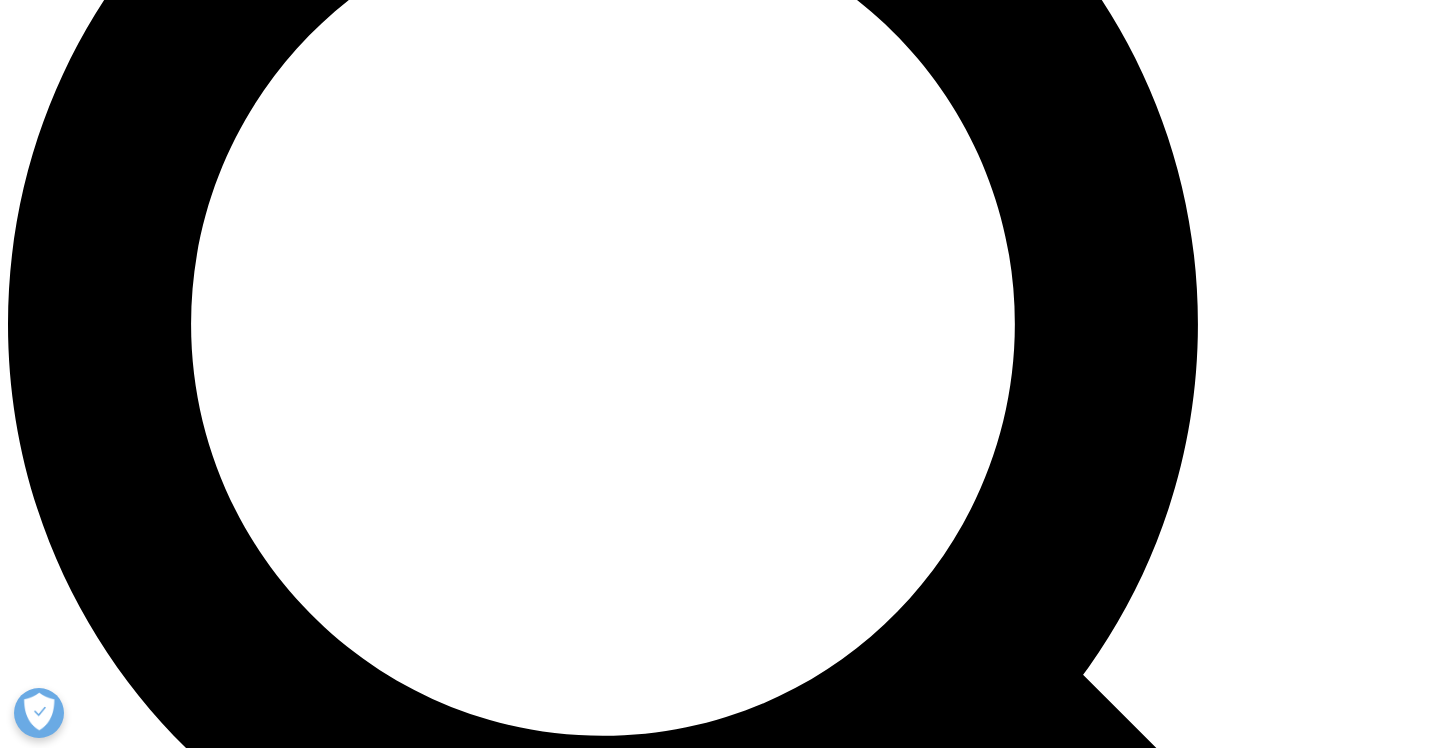 click on "SEE HOW IT WORKS" at bounding box center [83, 23670] 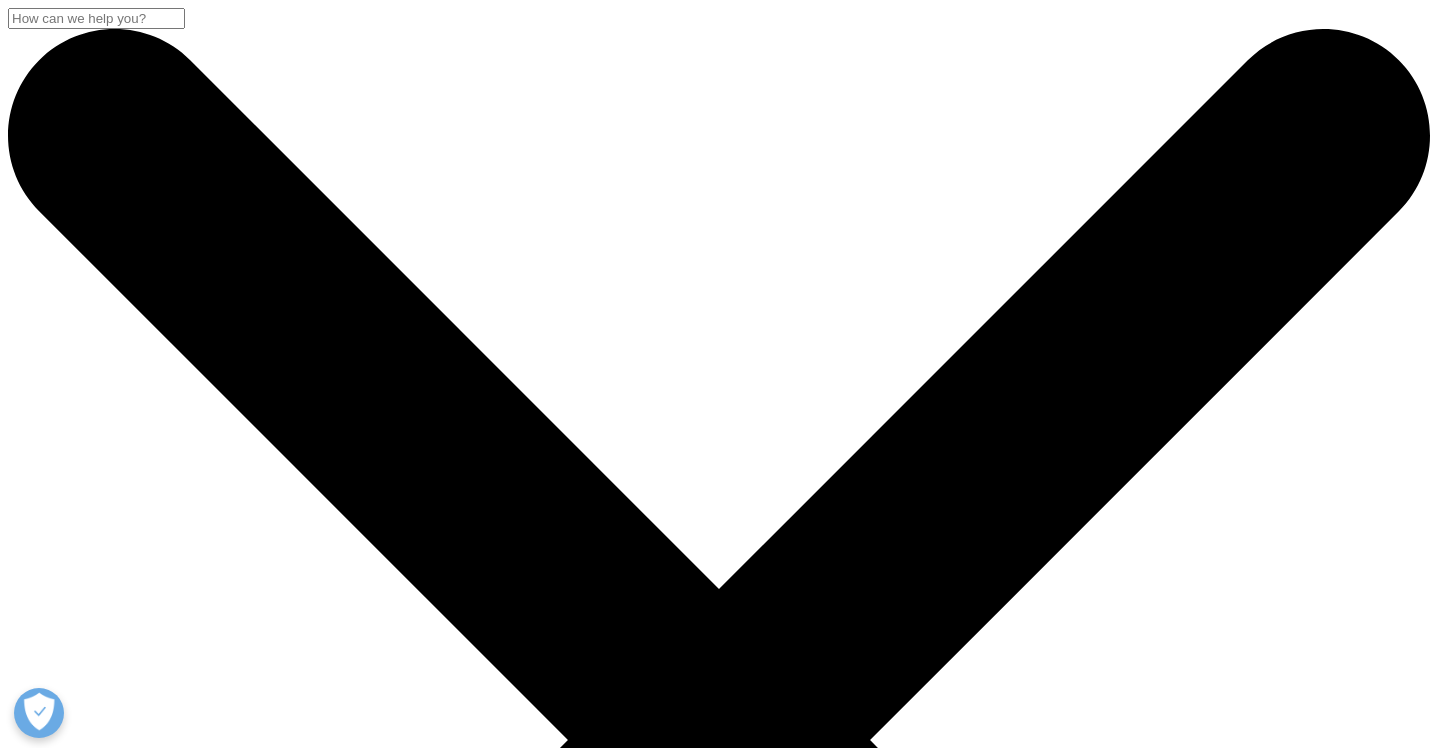 scroll, scrollTop: 0, scrollLeft: 0, axis: both 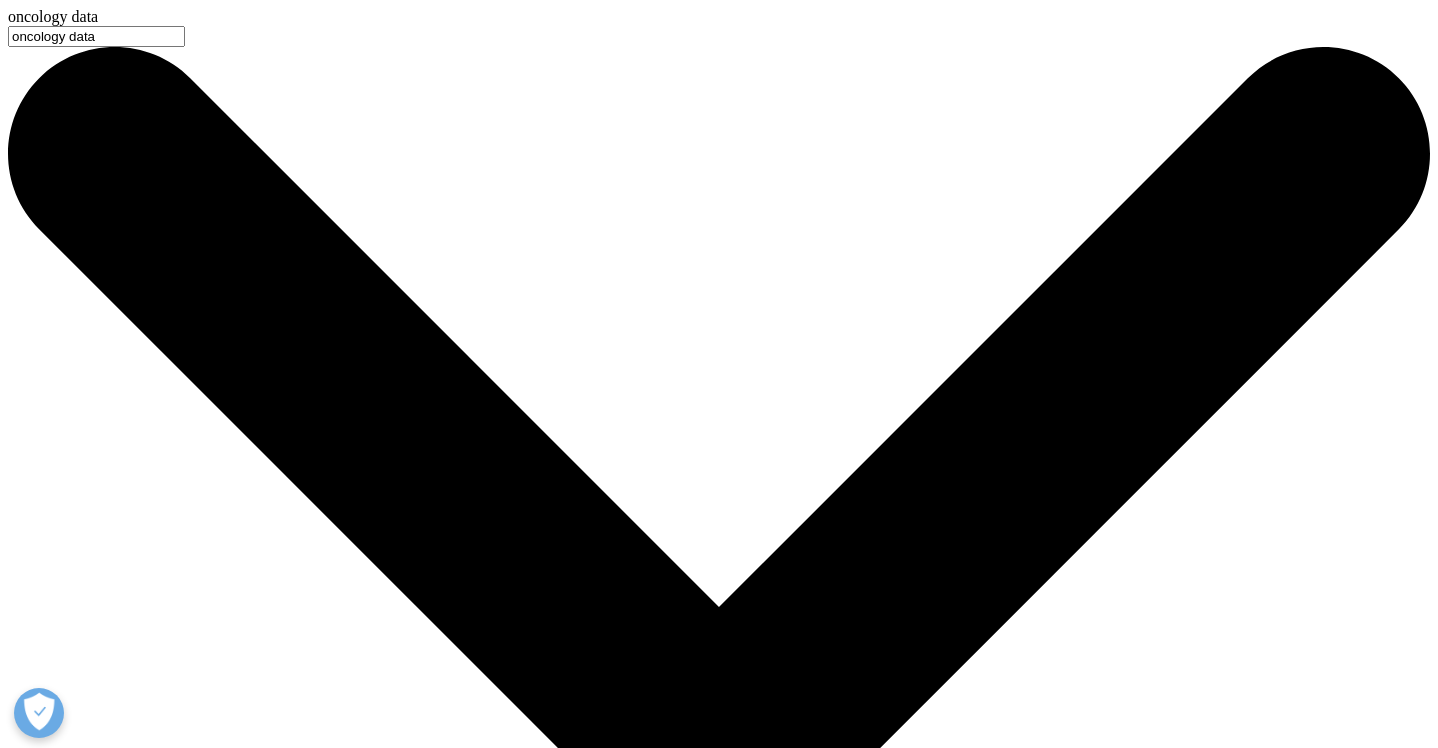 type on "oncology data" 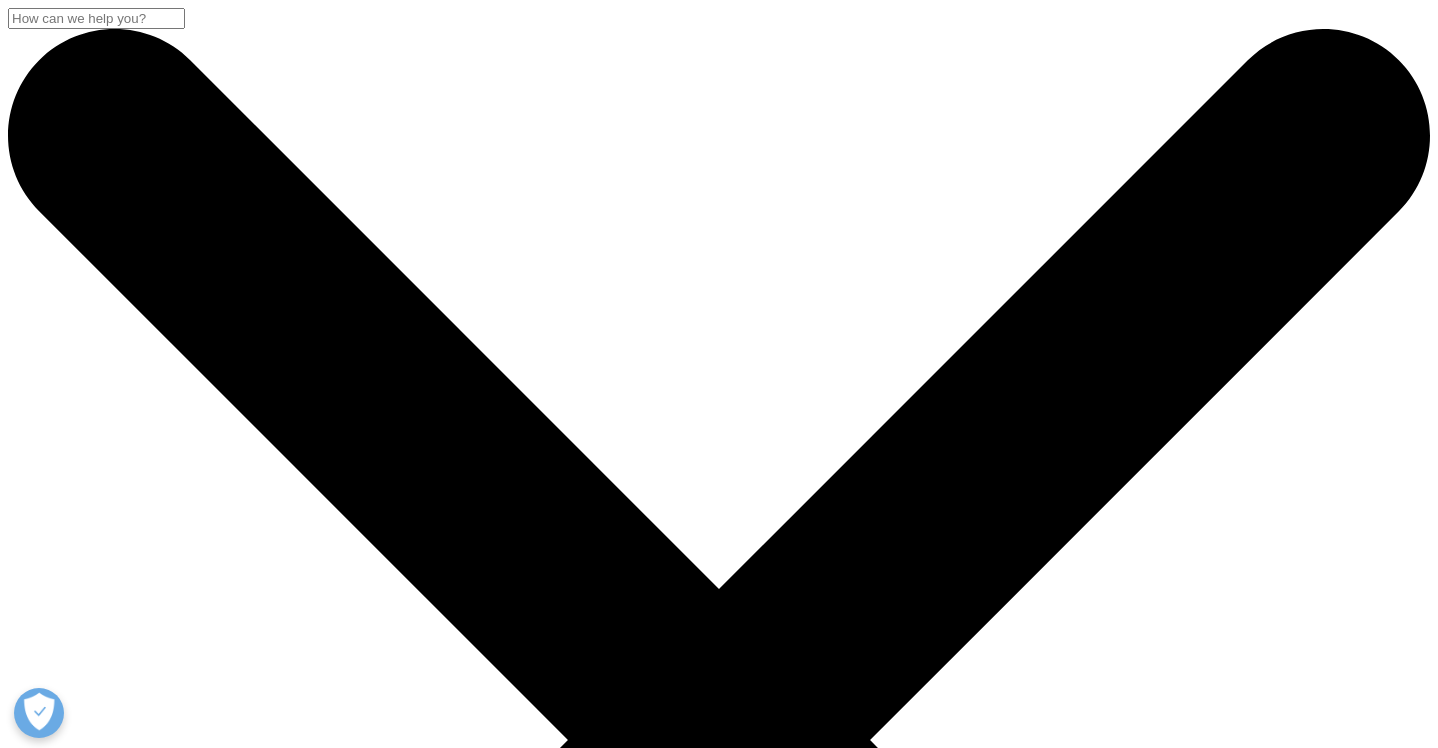 scroll, scrollTop: 0, scrollLeft: 0, axis: both 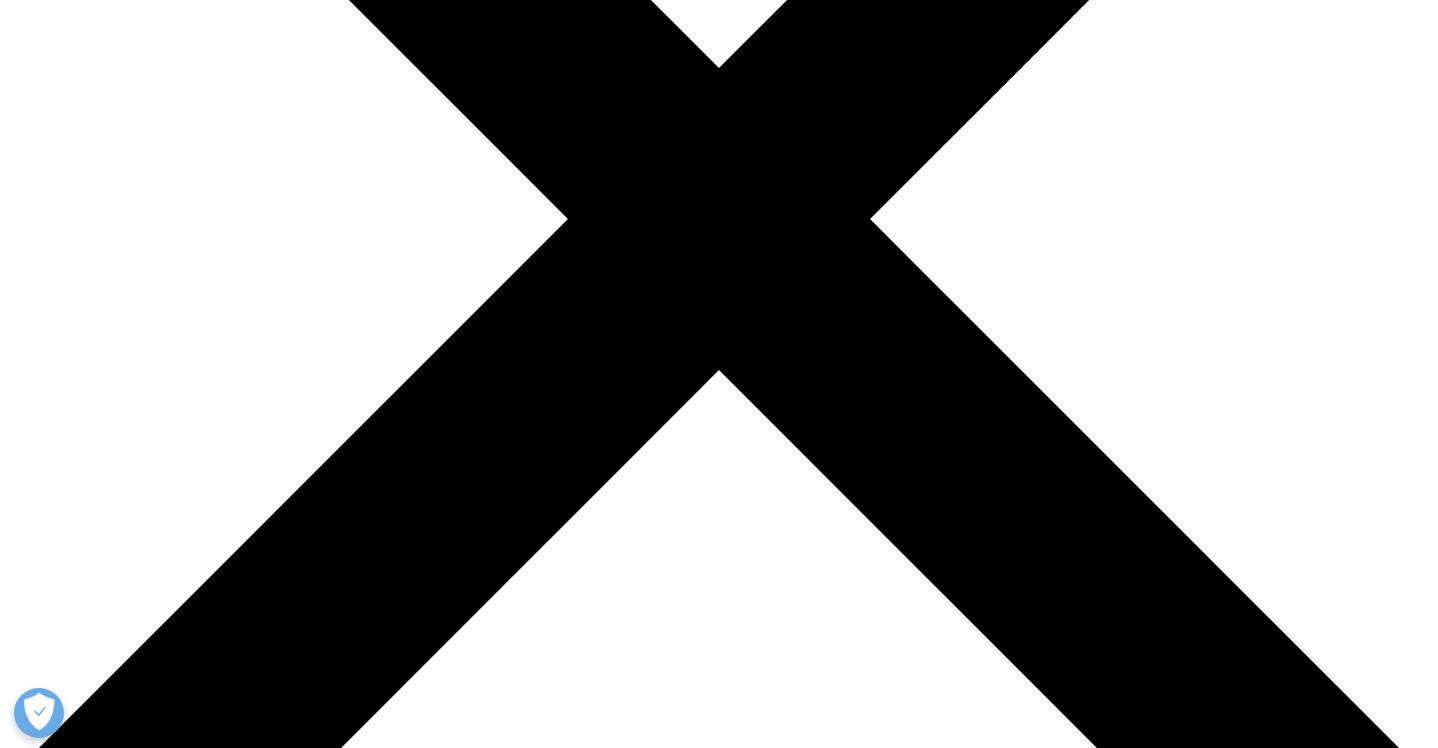 click on "Trends" at bounding box center [144, 77695] 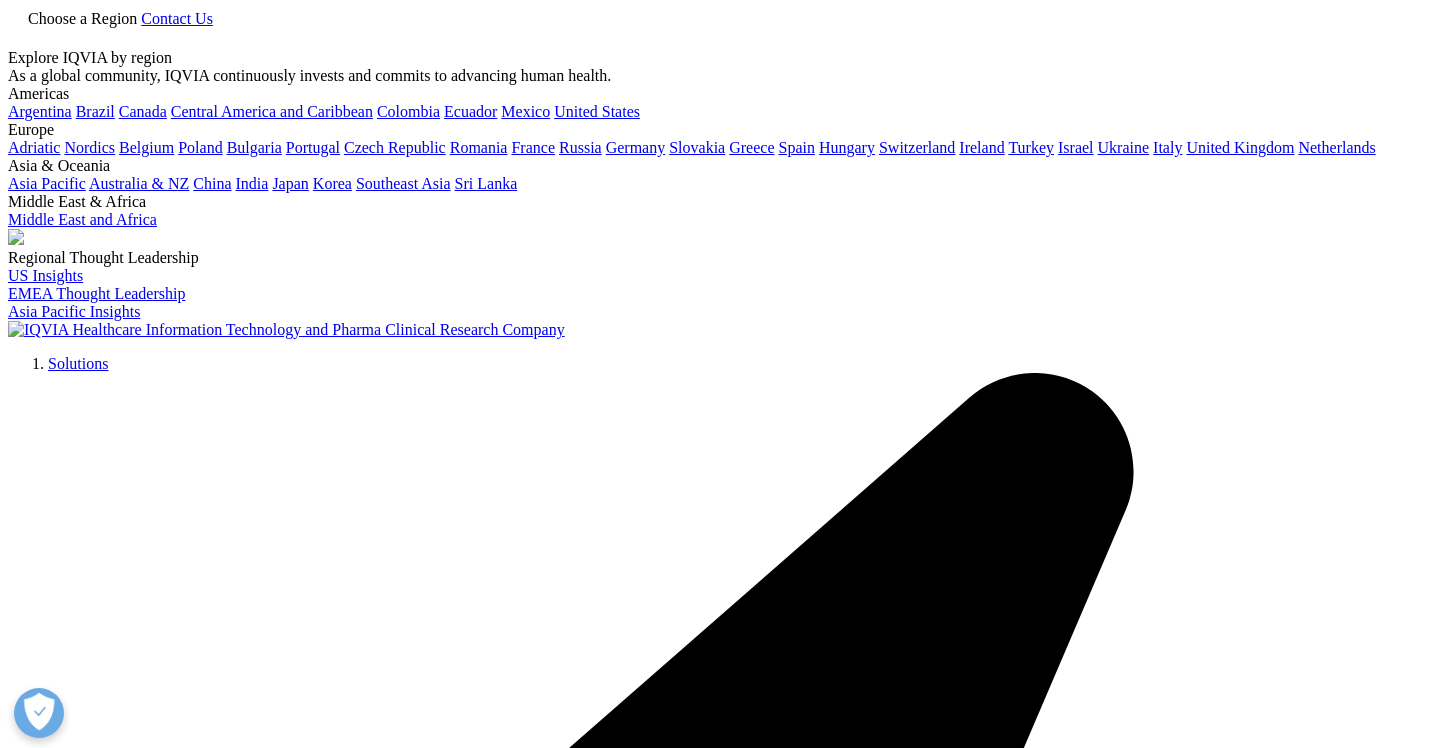 scroll, scrollTop: 0, scrollLeft: 0, axis: both 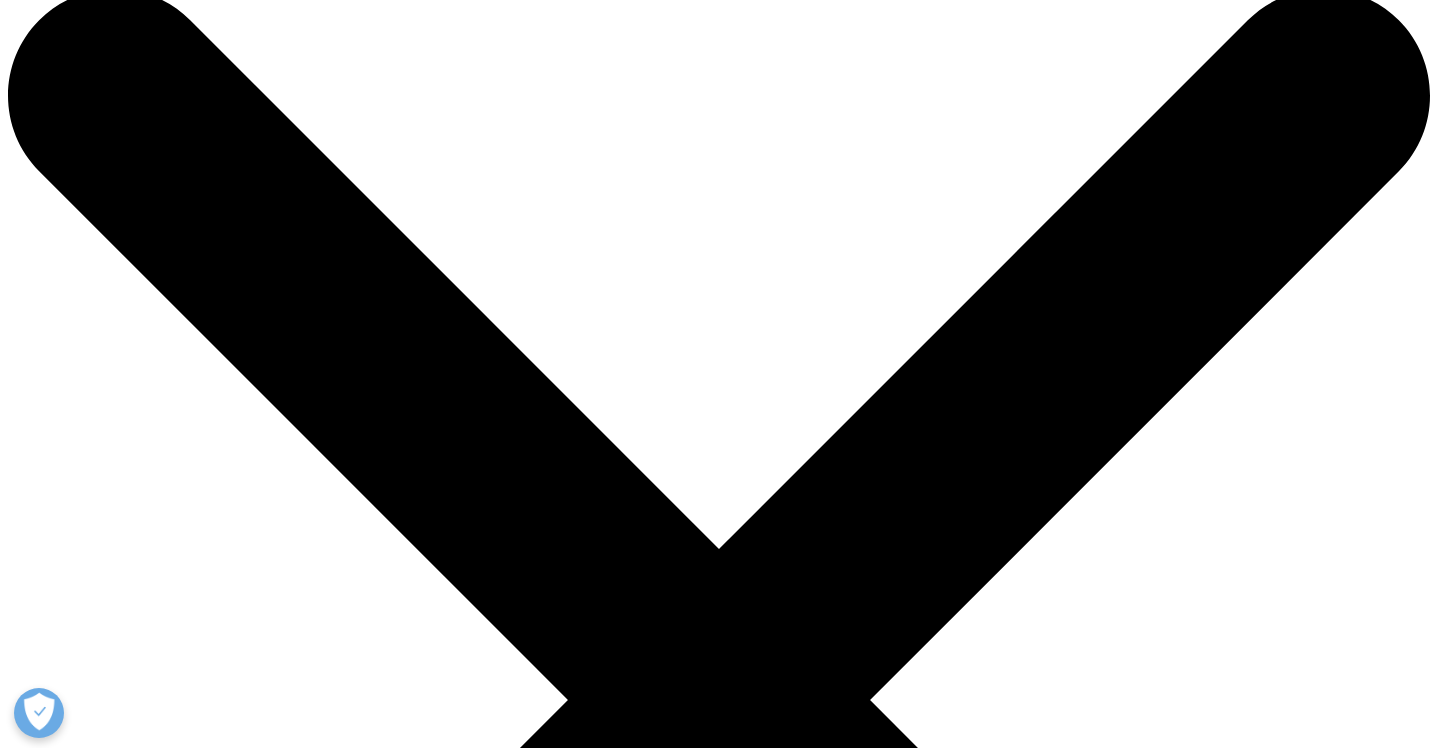 click at bounding box center [719, 22912] 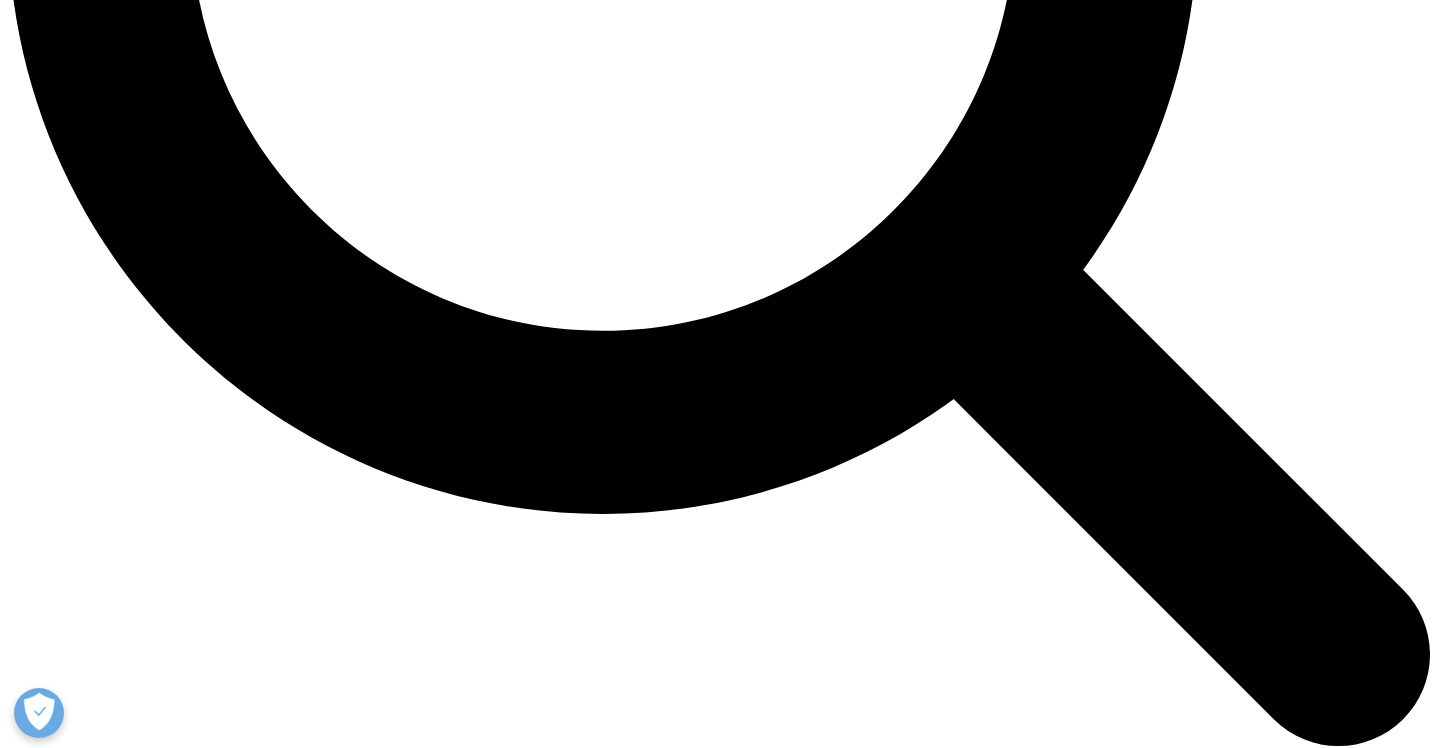 scroll, scrollTop: 2133, scrollLeft: 0, axis: vertical 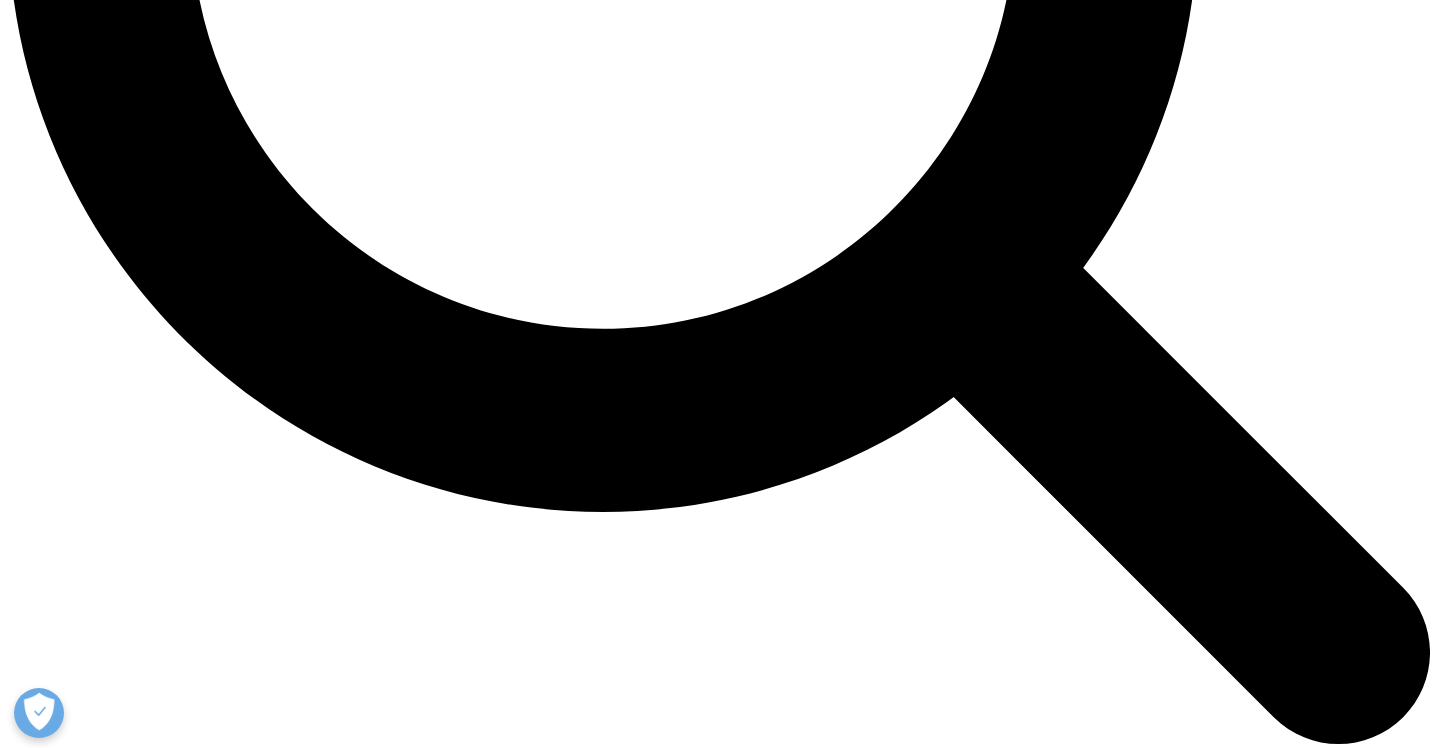 drag, startPoint x: 436, startPoint y: 309, endPoint x: 615, endPoint y: 312, distance: 179.02513 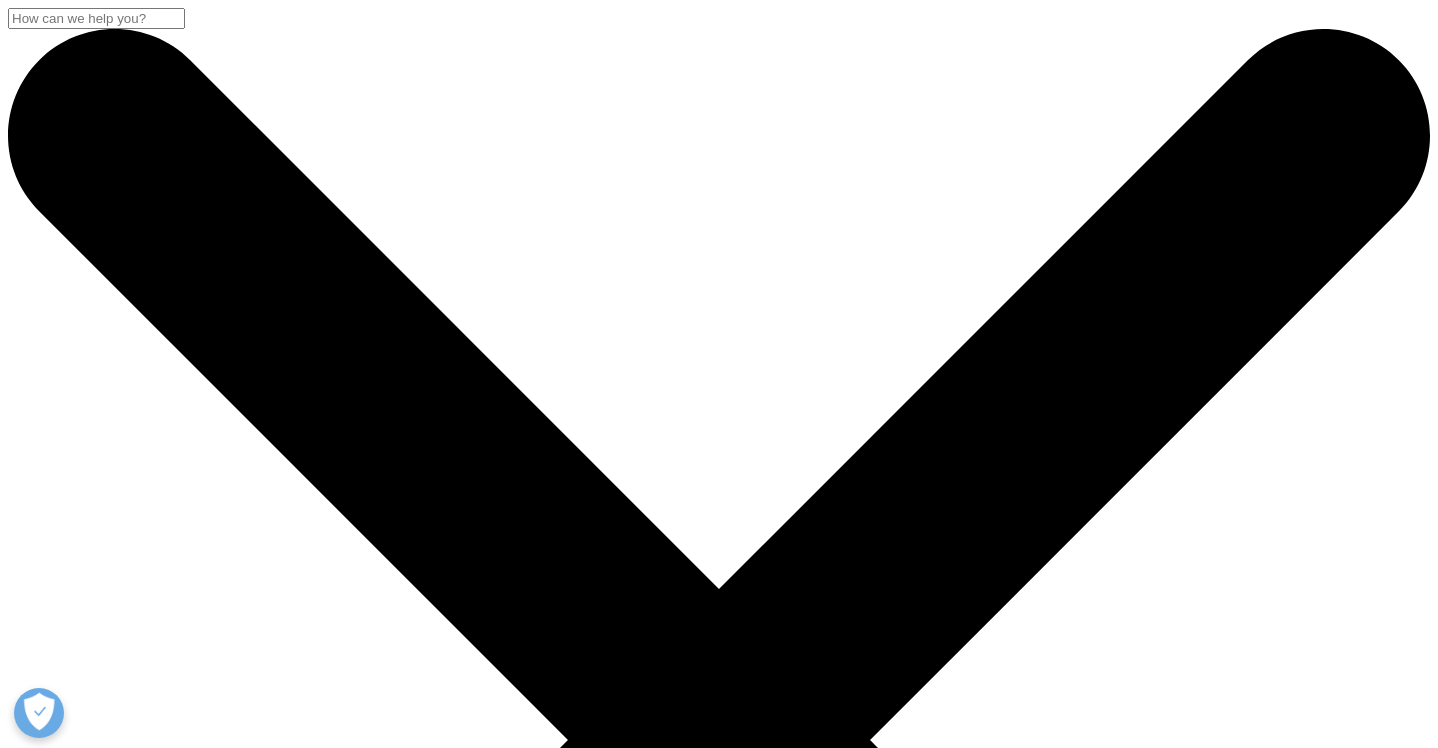scroll, scrollTop: 0, scrollLeft: 0, axis: both 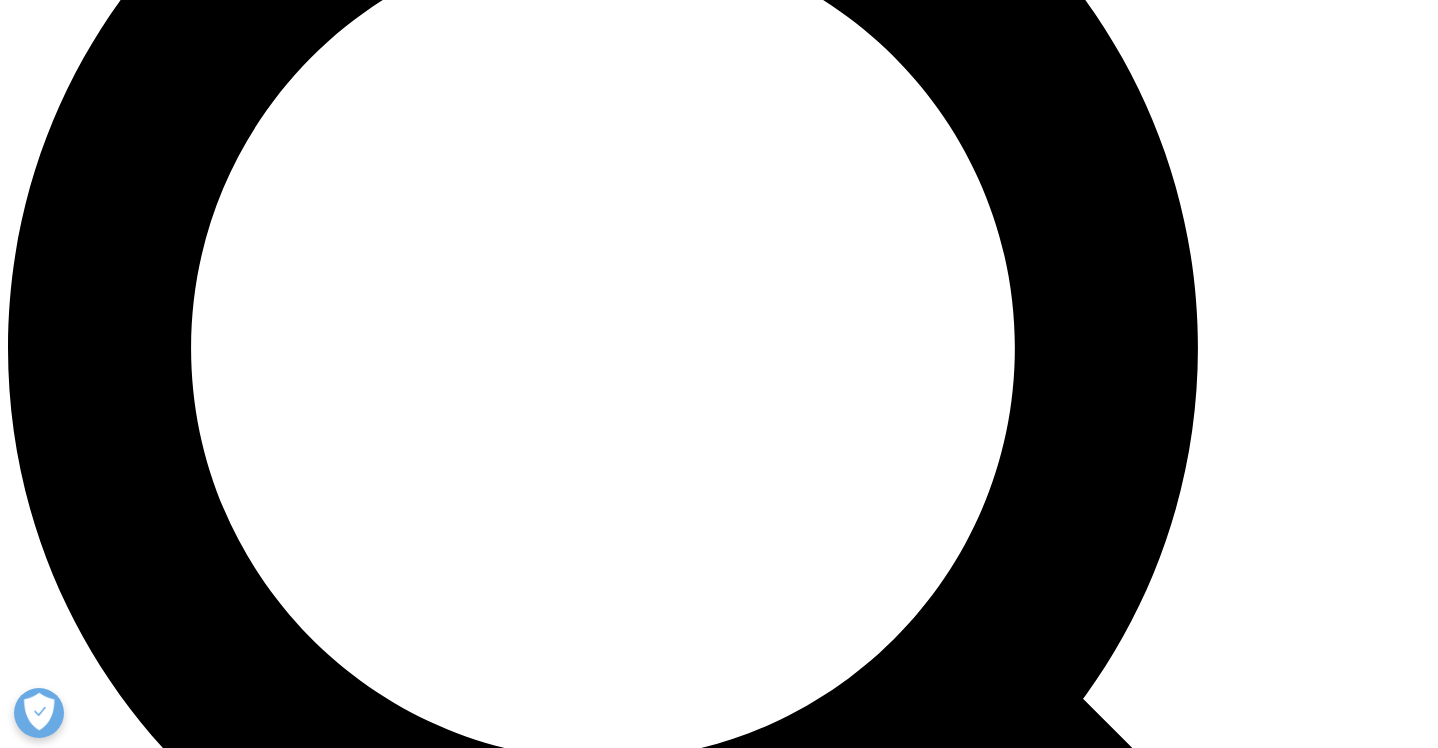 click on "SEE HOW IT WORKS" at bounding box center (83, 23618) 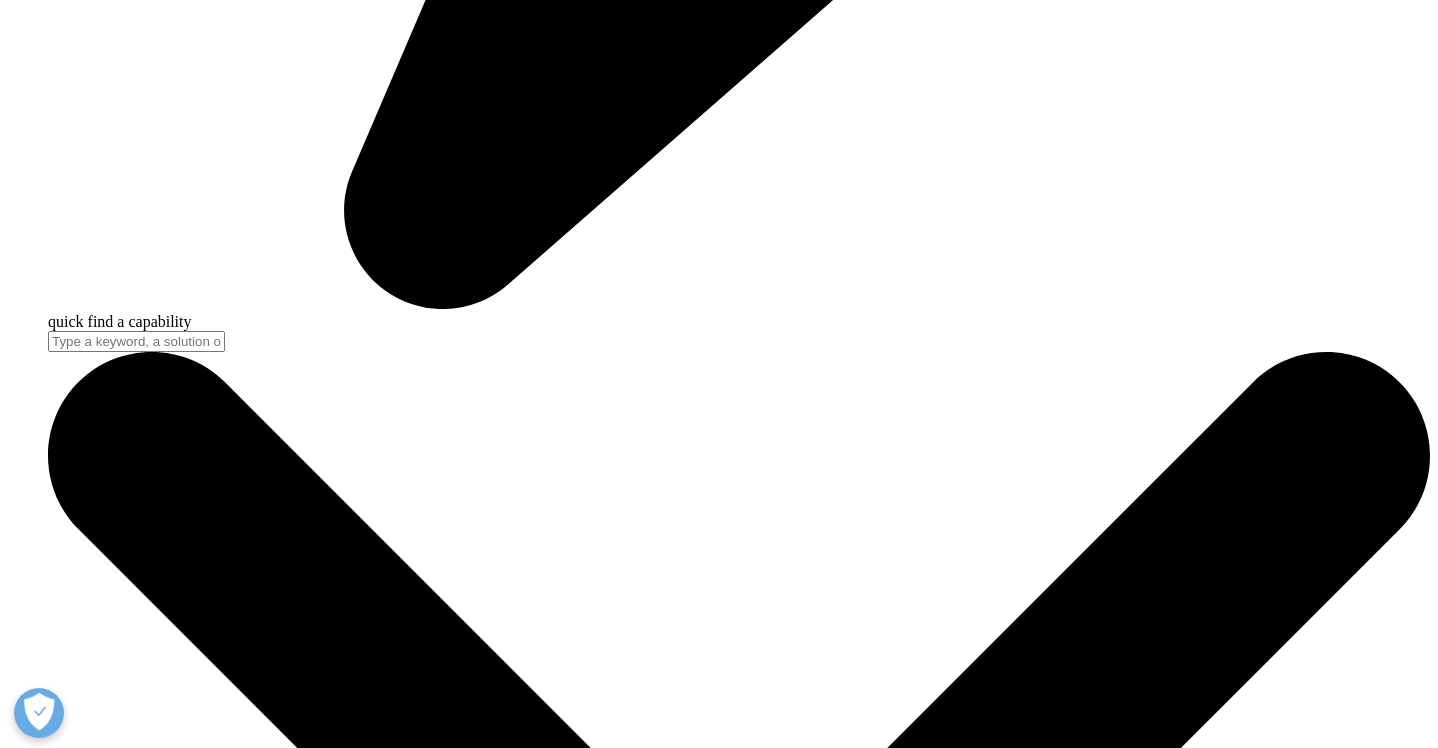 scroll, scrollTop: 6299, scrollLeft: 0, axis: vertical 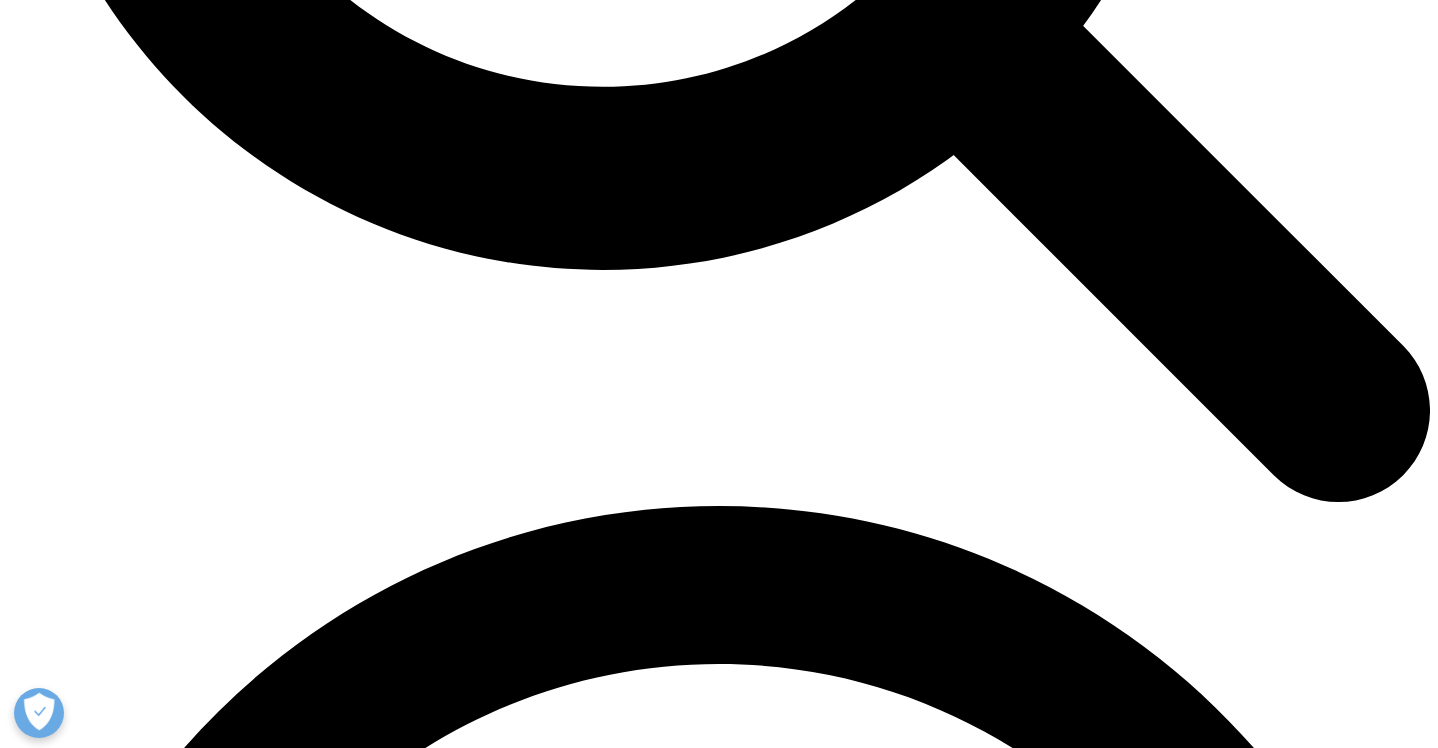 click at bounding box center [39, 23851] 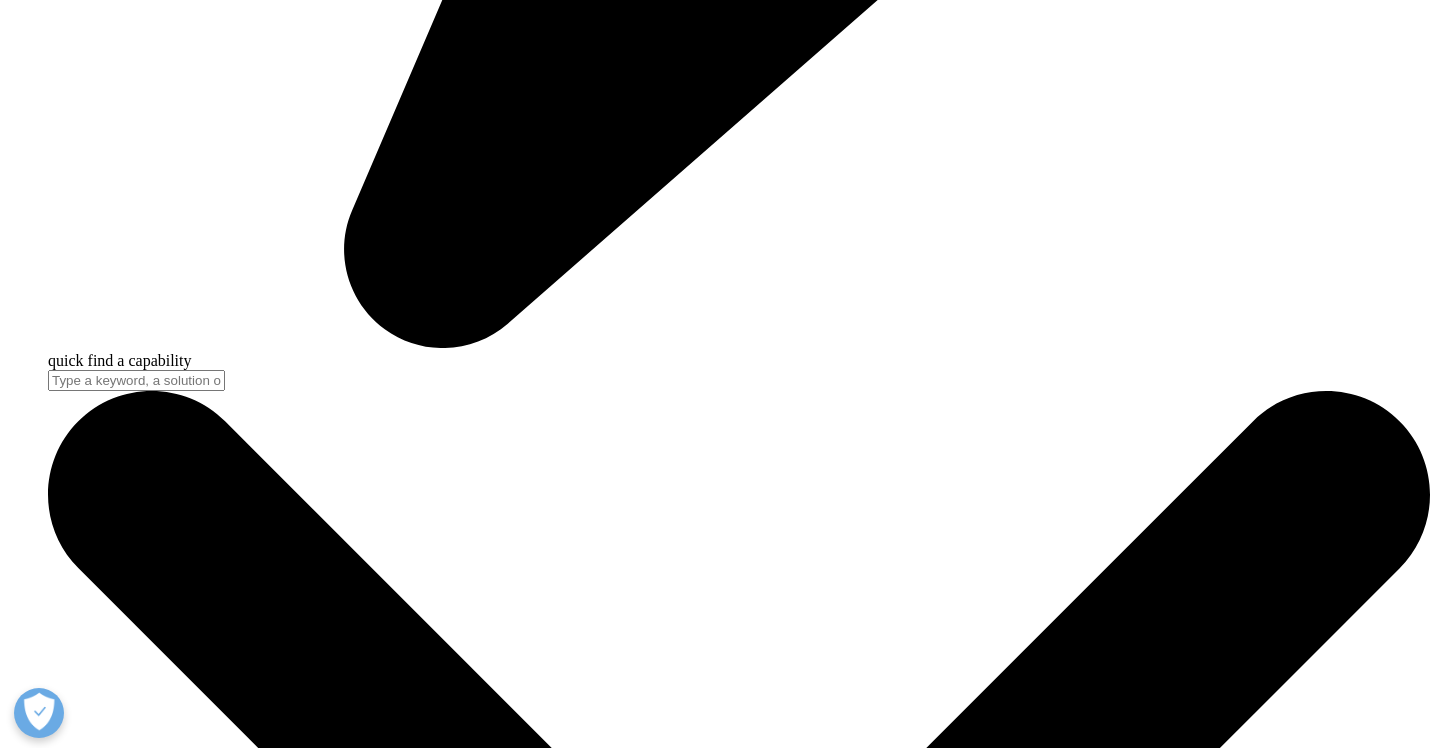 scroll, scrollTop: 6508, scrollLeft: 0, axis: vertical 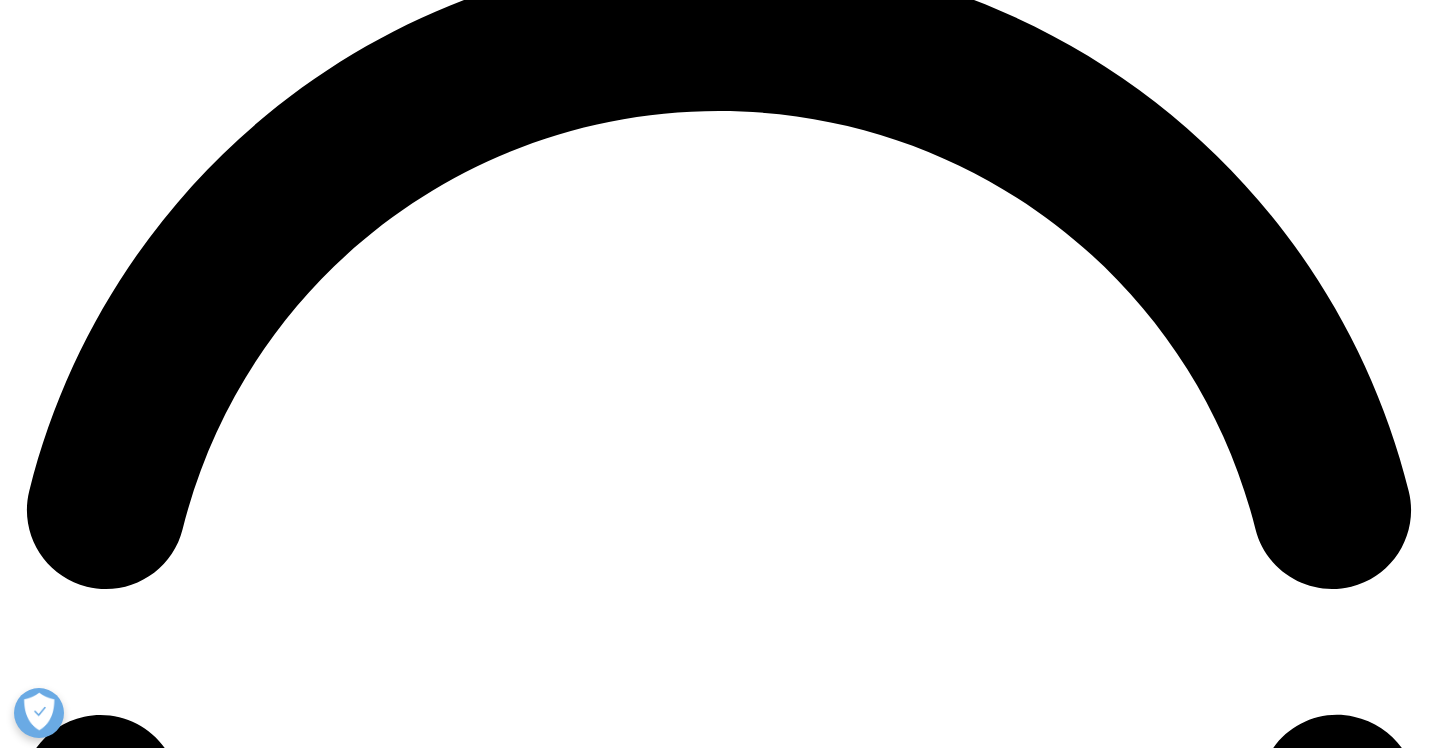 click on "Go explore" at bounding box center [44, 23509] 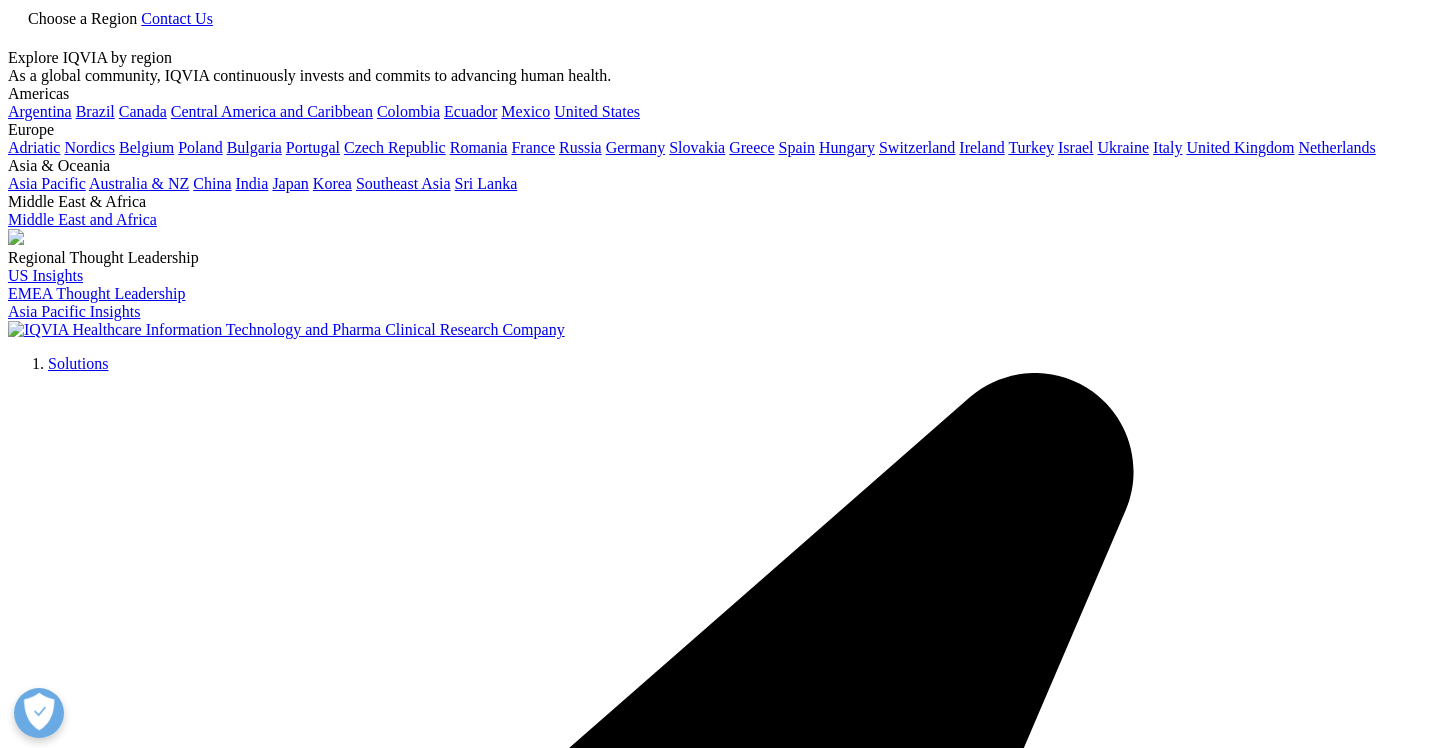 scroll, scrollTop: 0, scrollLeft: 0, axis: both 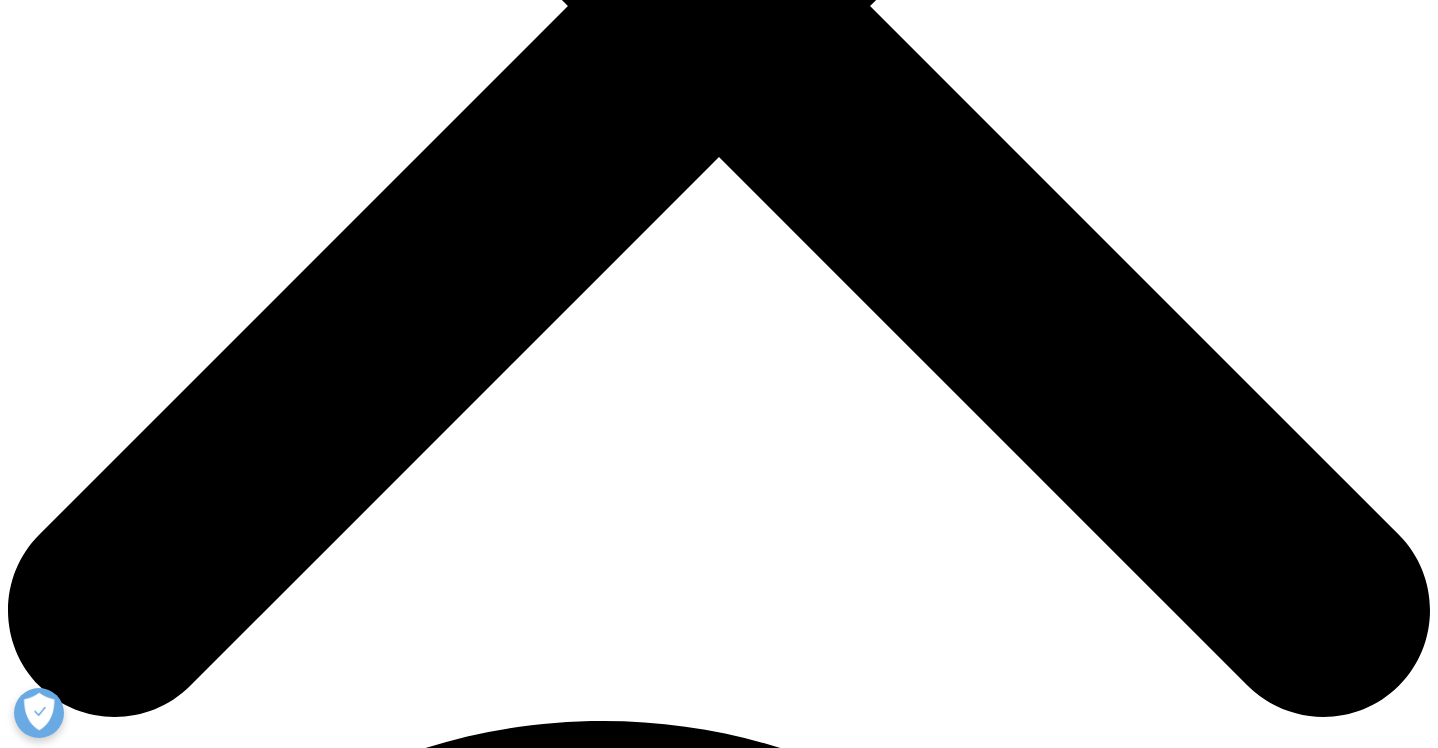 click at bounding box center (96, 23906) 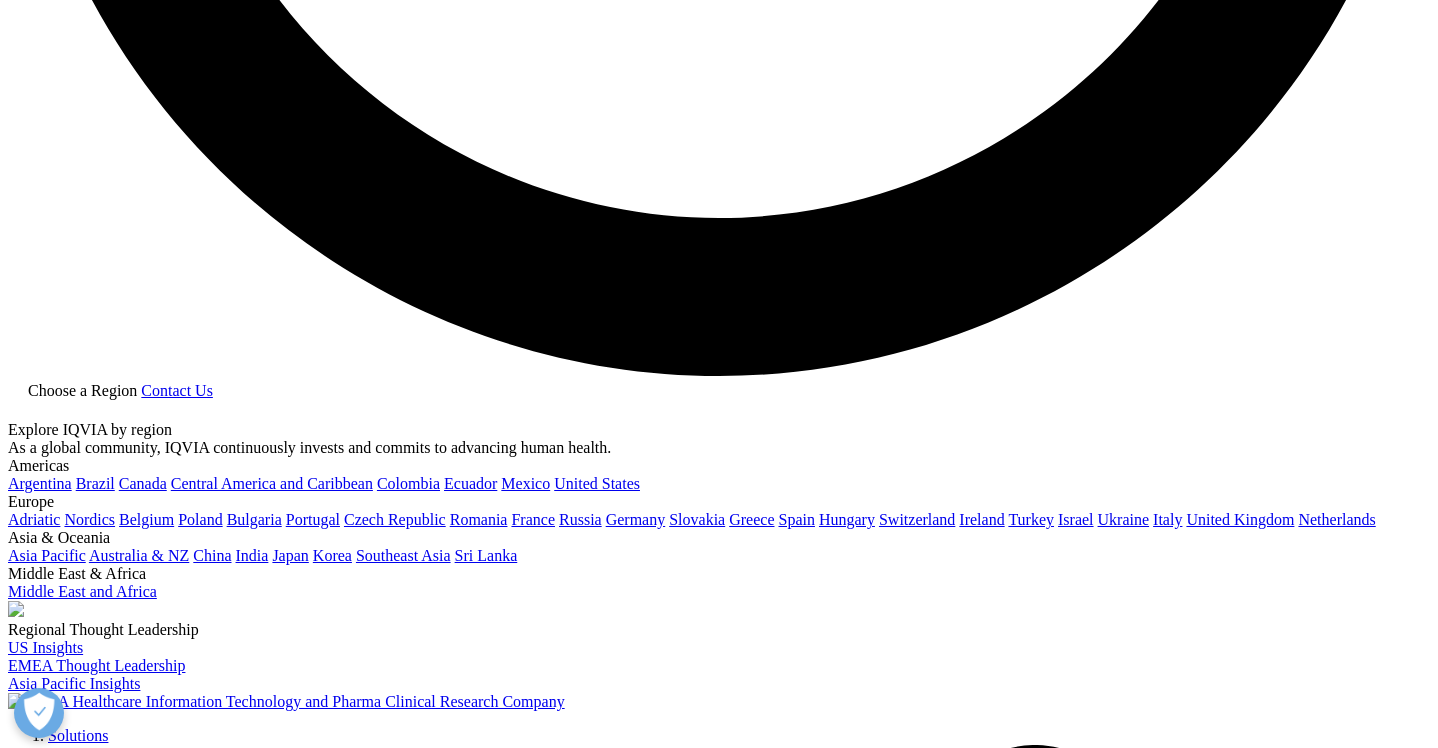 scroll, scrollTop: 3947, scrollLeft: 0, axis: vertical 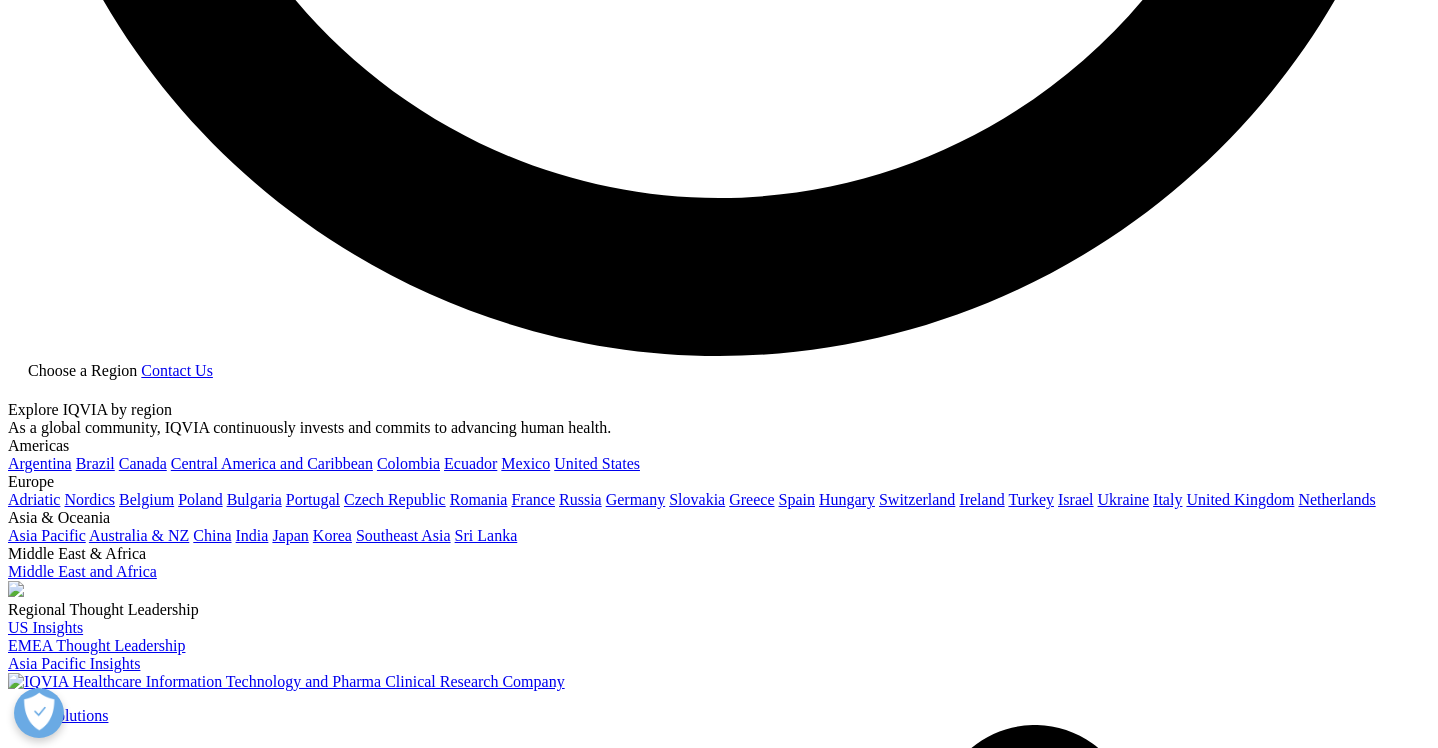 type 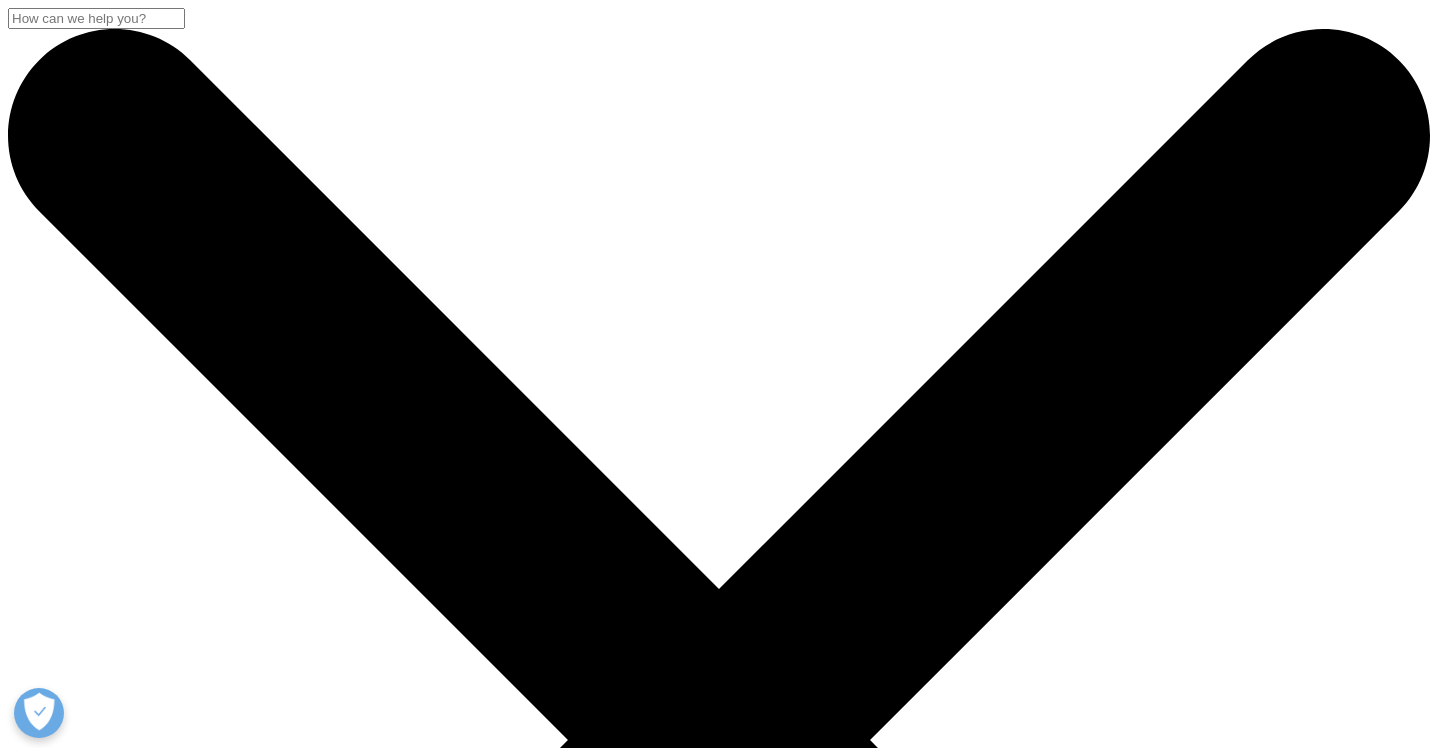 scroll, scrollTop: 2928, scrollLeft: 0, axis: vertical 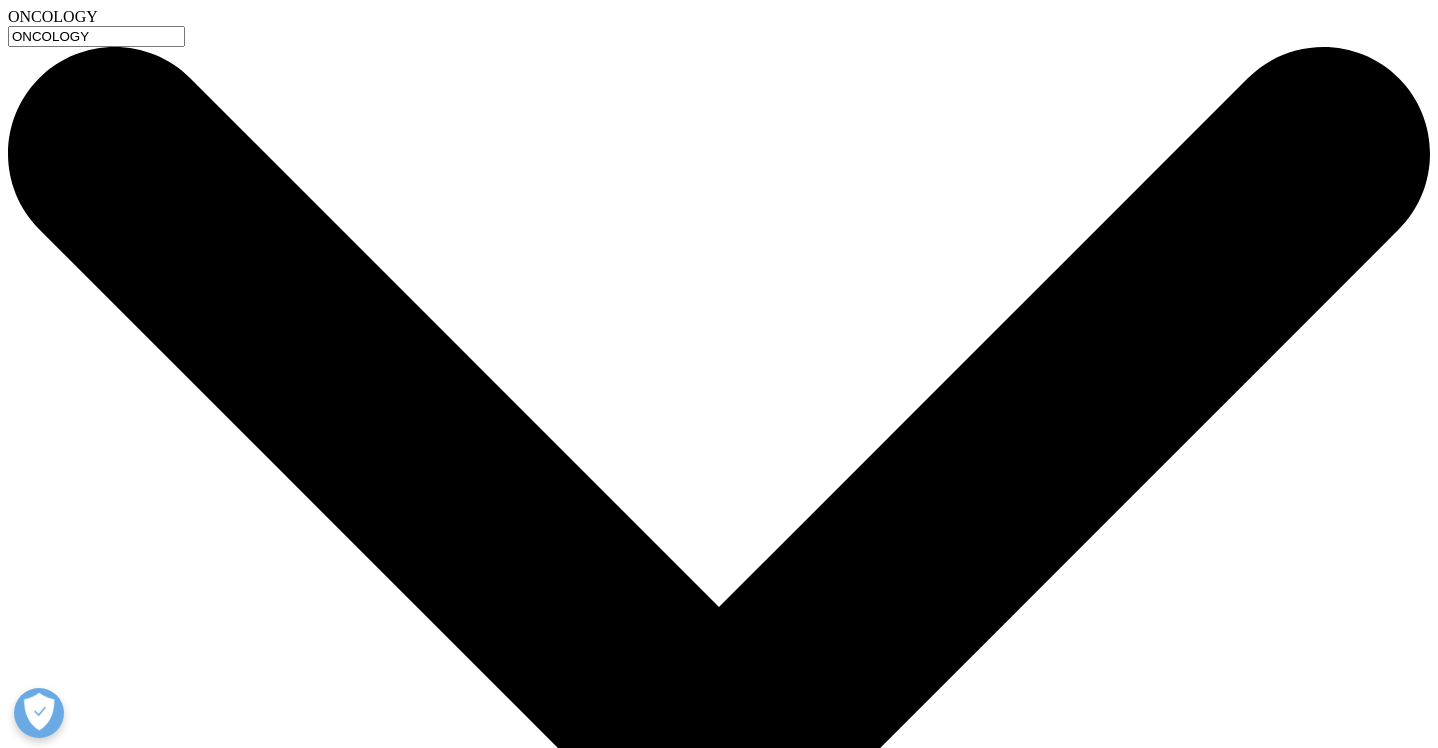 type on "ONCOLOGY" 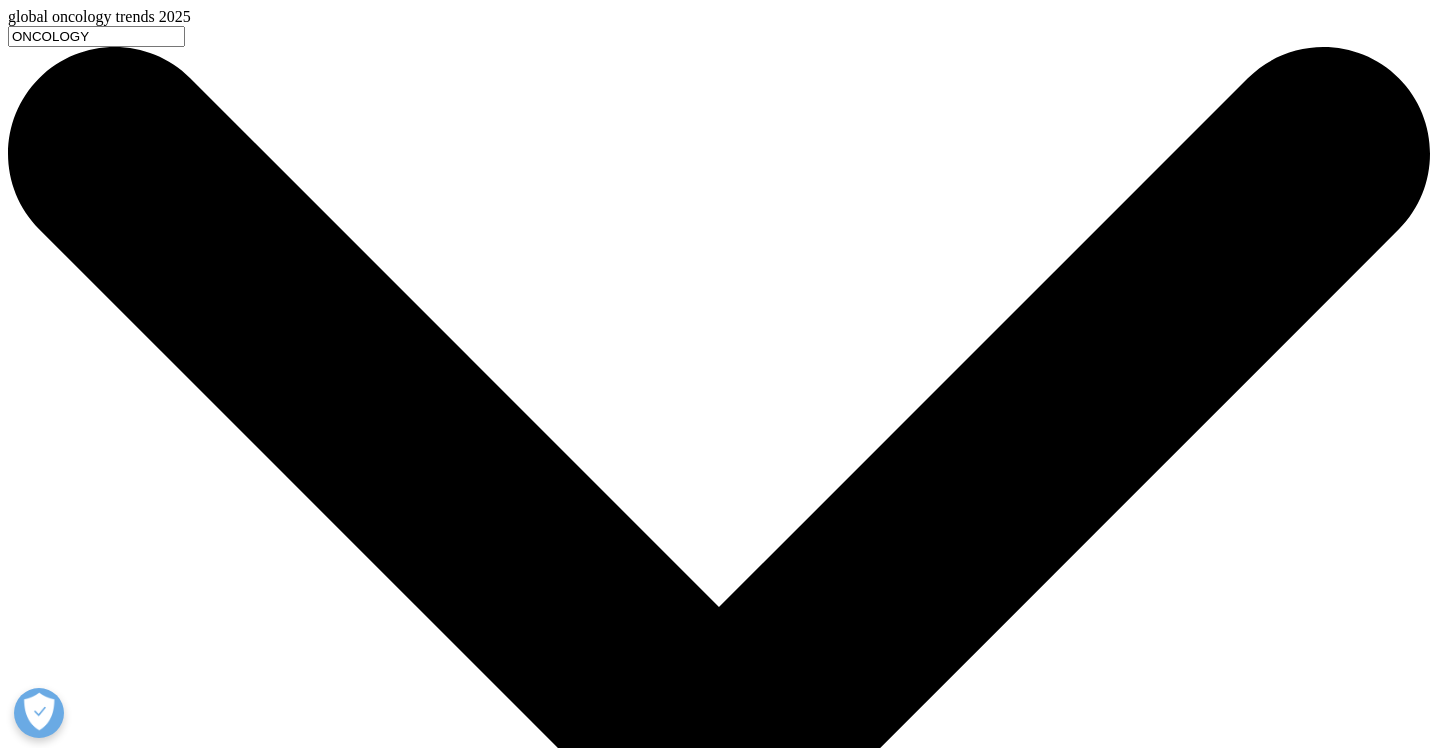 type 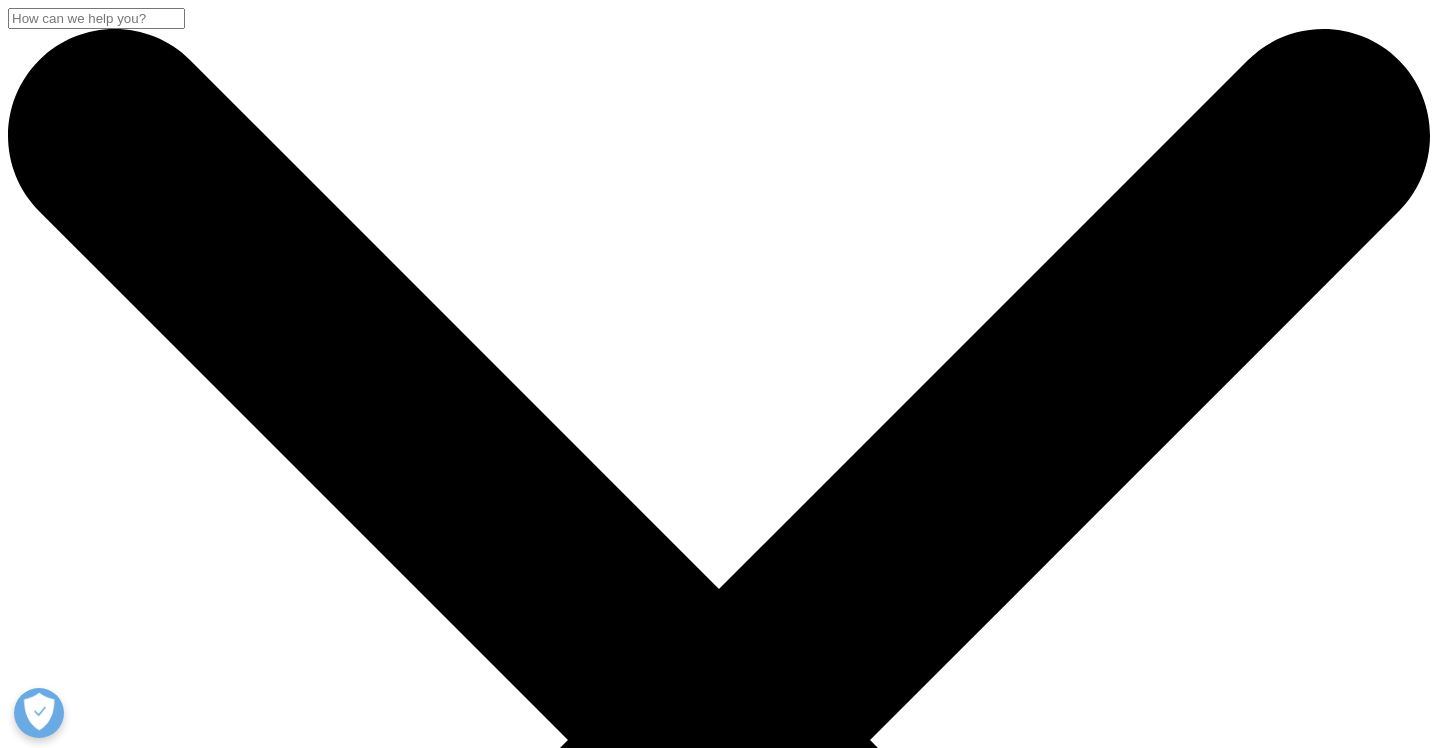scroll, scrollTop: 0, scrollLeft: 0, axis: both 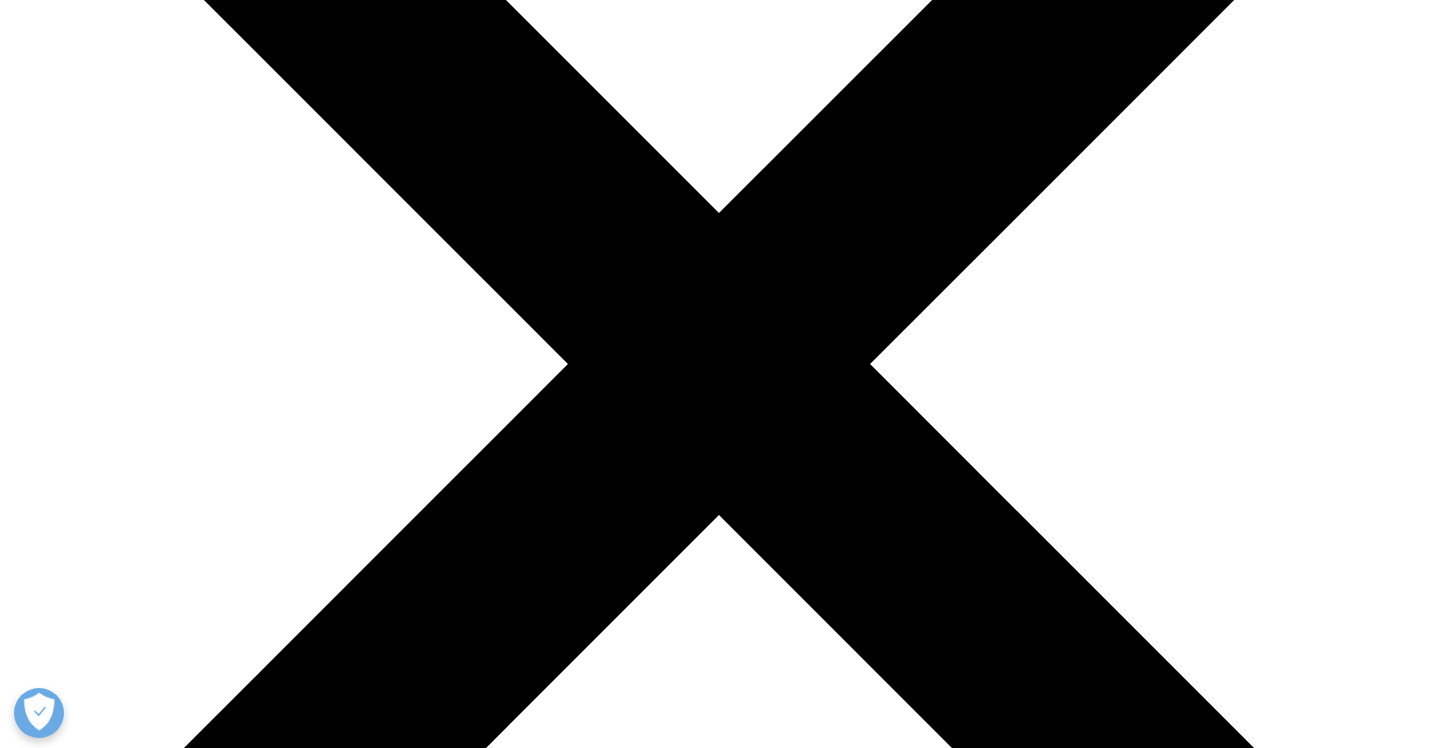 click on "Oncology" at bounding box center [87, 77802] 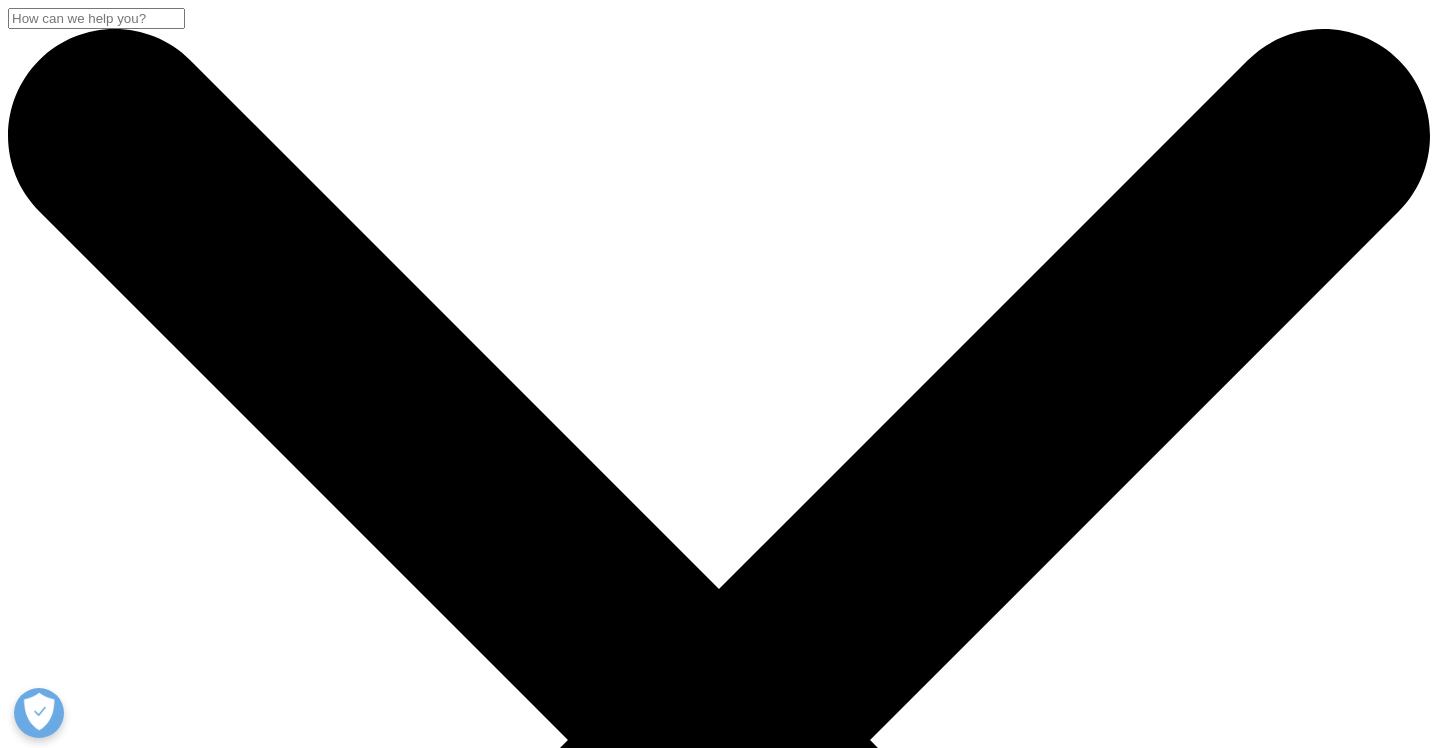 scroll, scrollTop: 0, scrollLeft: 0, axis: both 